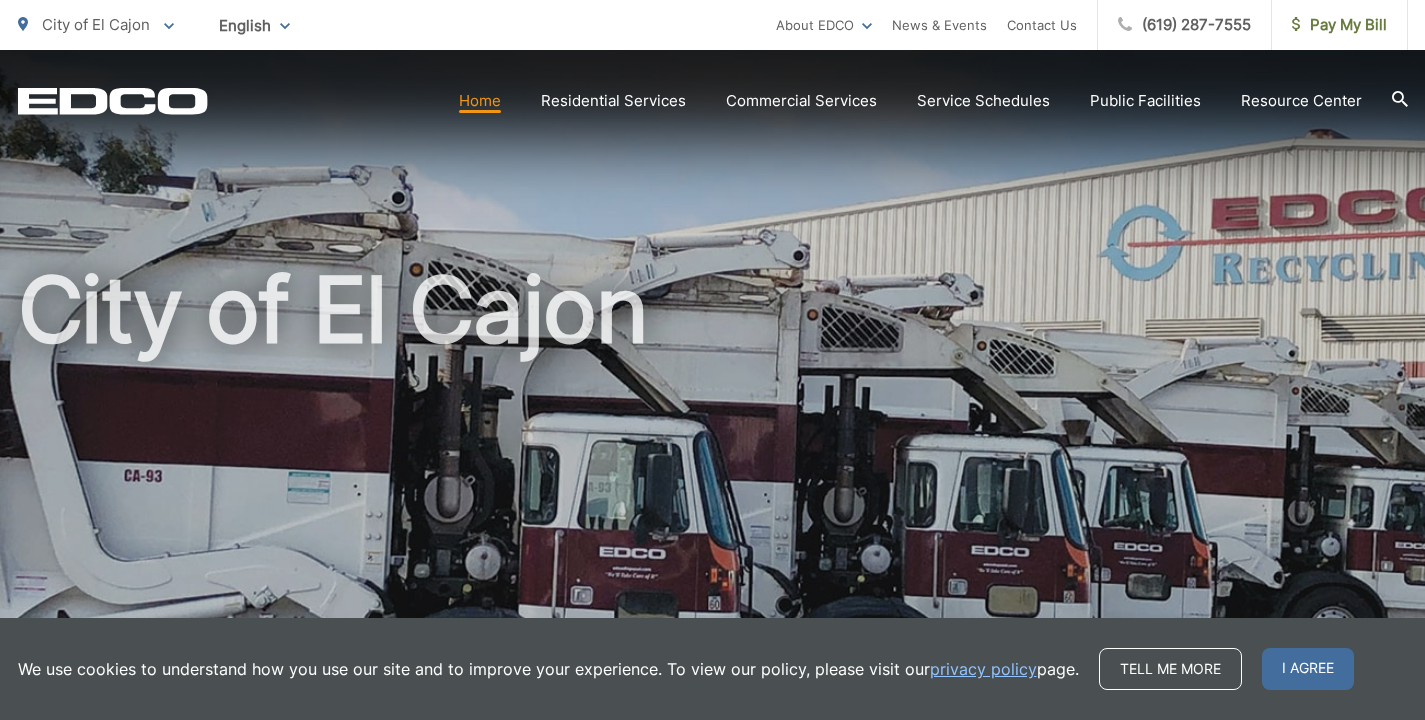 scroll, scrollTop: 0, scrollLeft: 0, axis: both 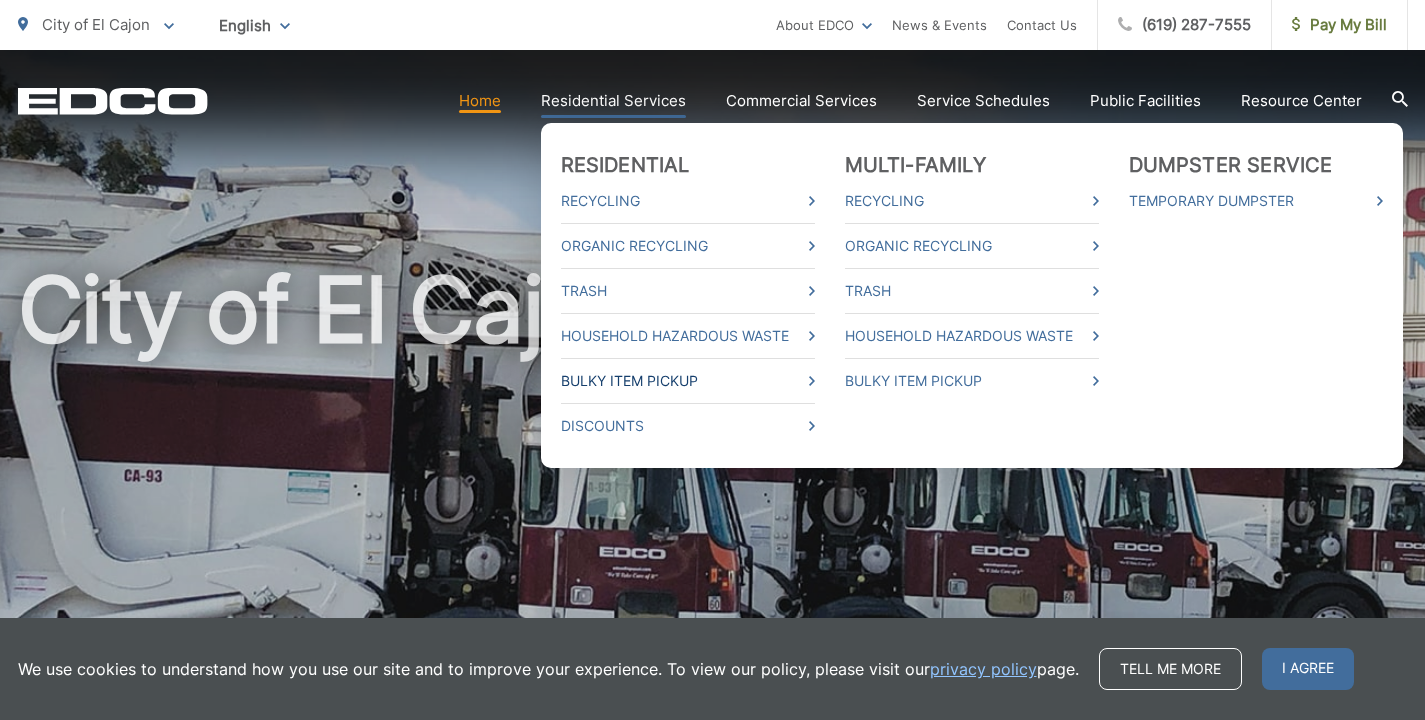 click on "Bulky Item Pickup" at bounding box center [688, 381] 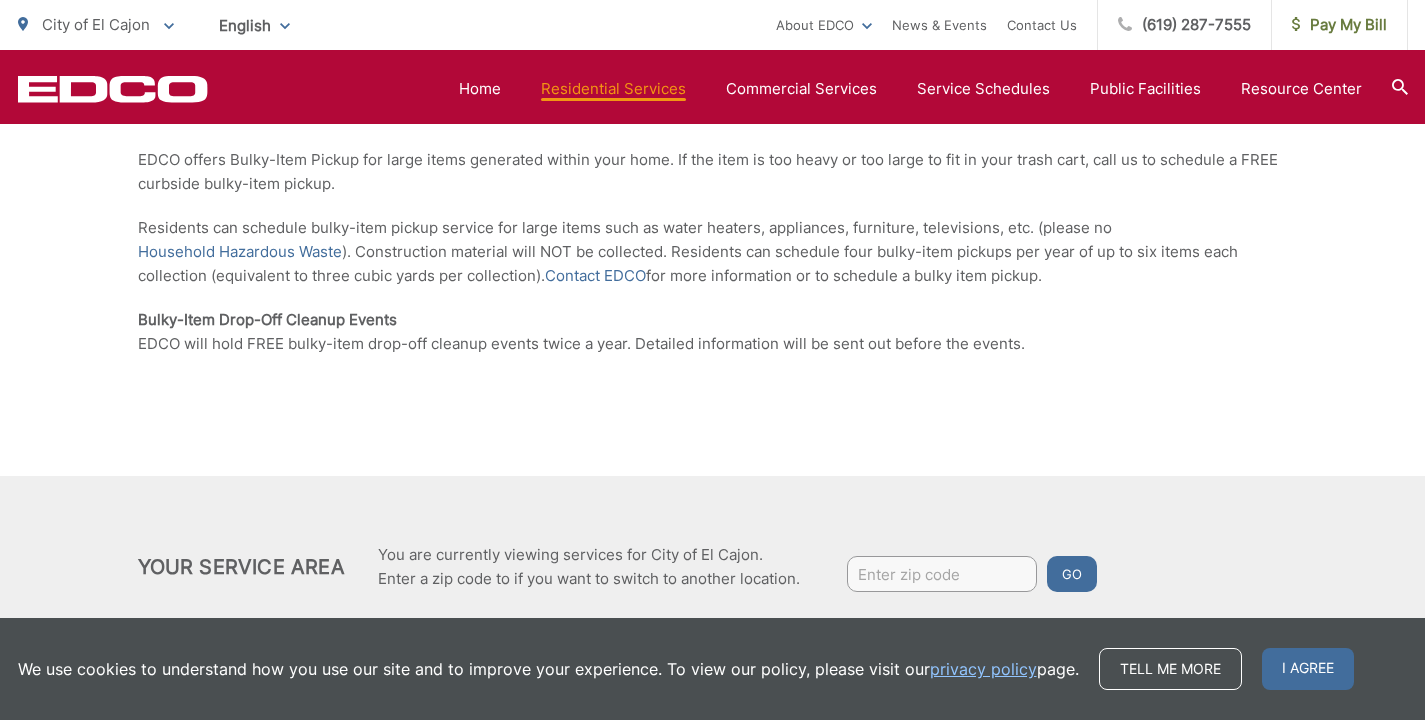 scroll, scrollTop: 417, scrollLeft: 0, axis: vertical 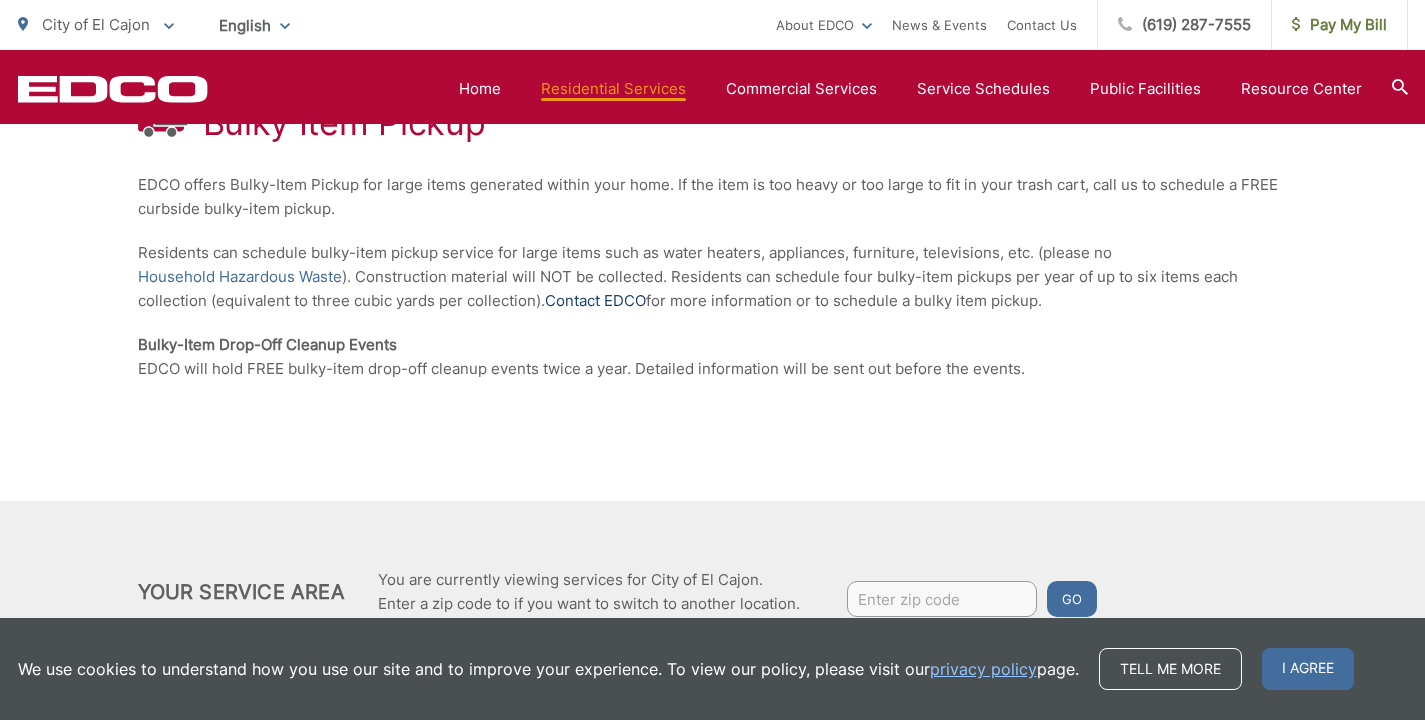 click on "Contact EDCO" at bounding box center [595, 301] 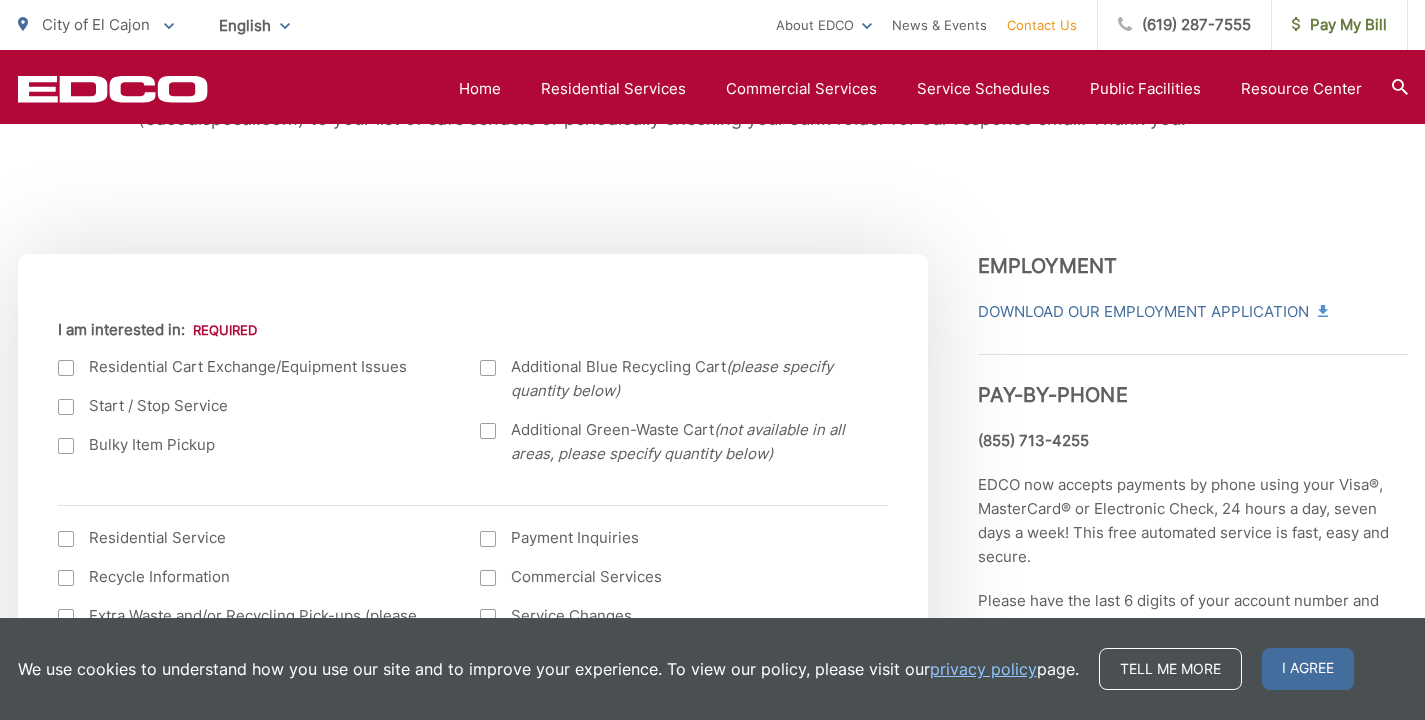 scroll, scrollTop: 587, scrollLeft: 0, axis: vertical 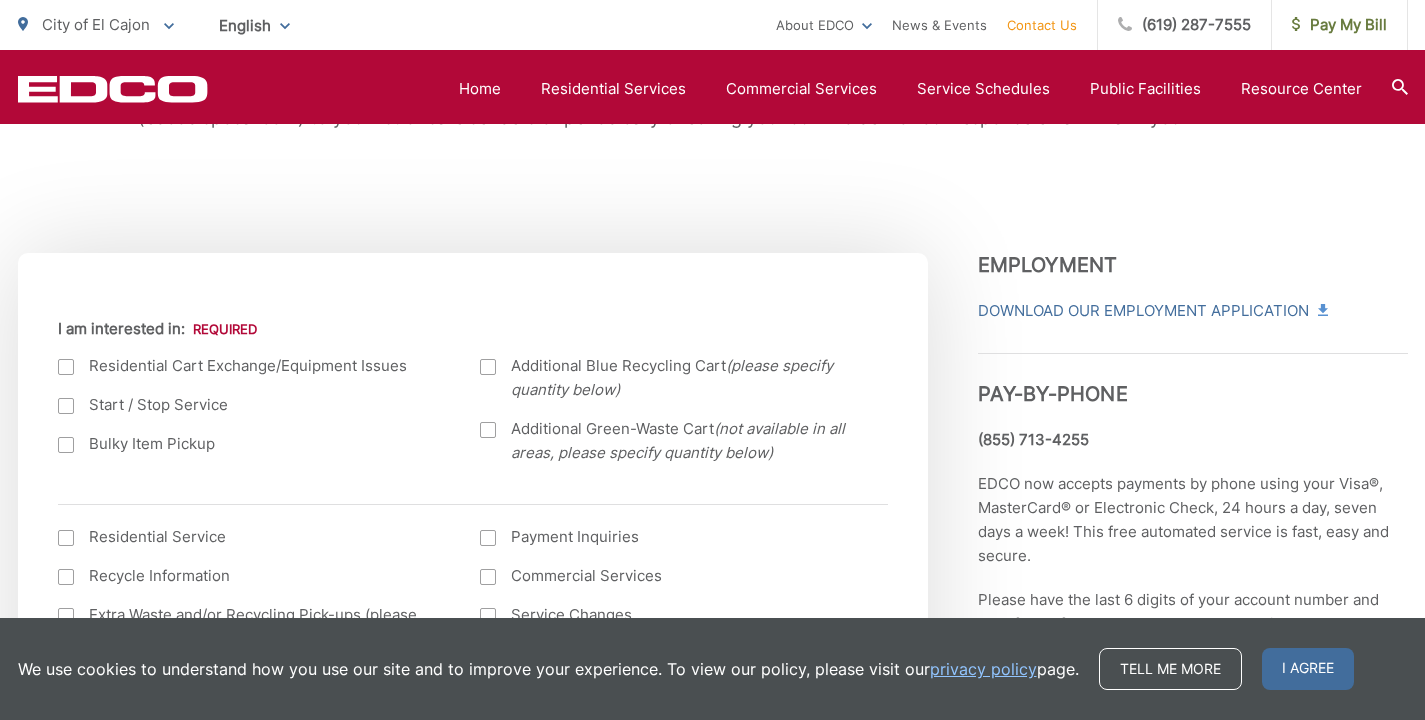 click at bounding box center (66, 445) 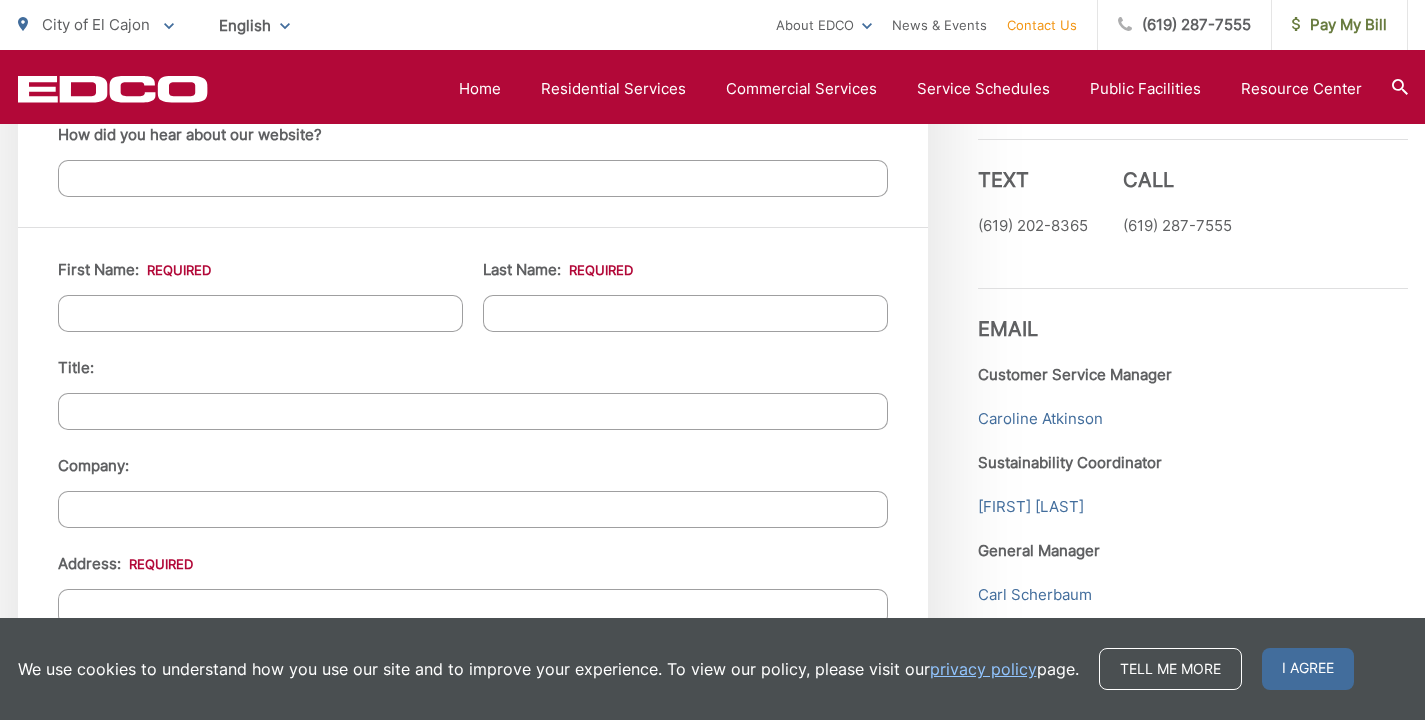 scroll, scrollTop: 1775, scrollLeft: 0, axis: vertical 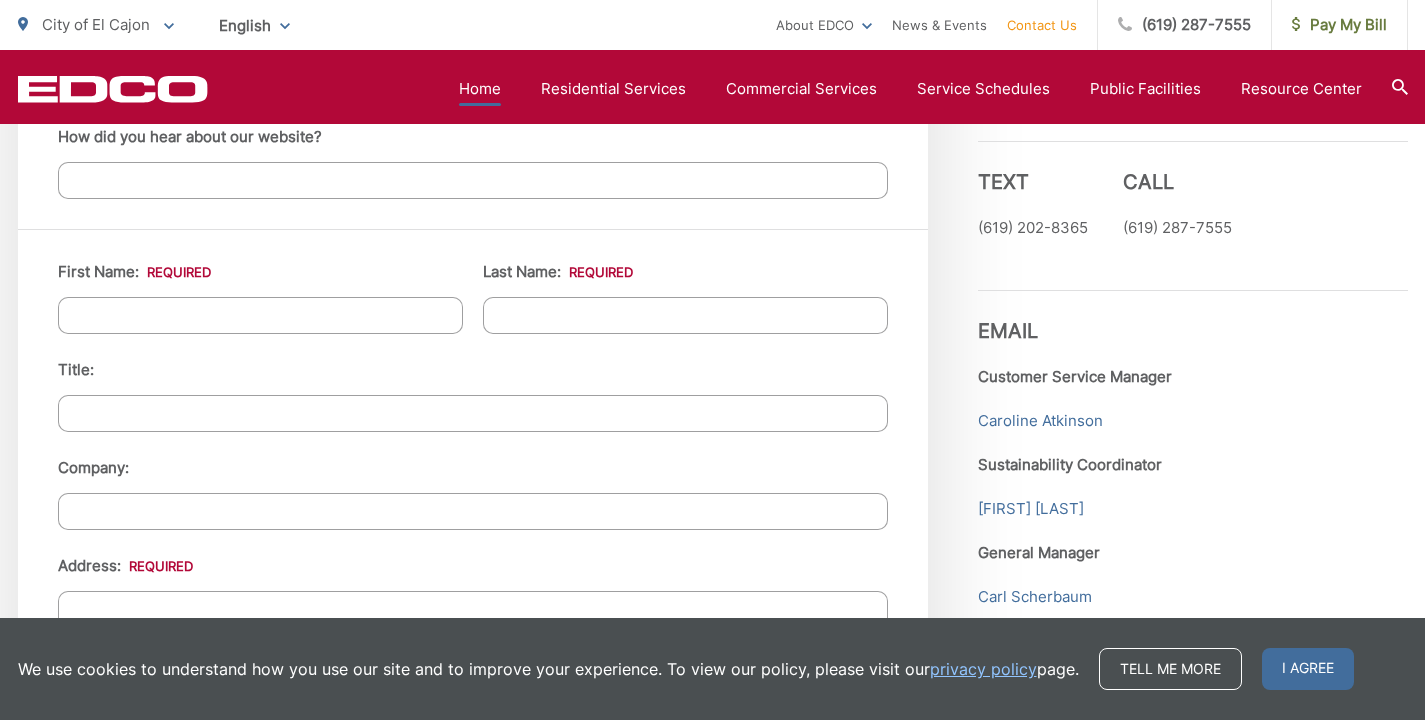 click on "Home" at bounding box center (480, 89) 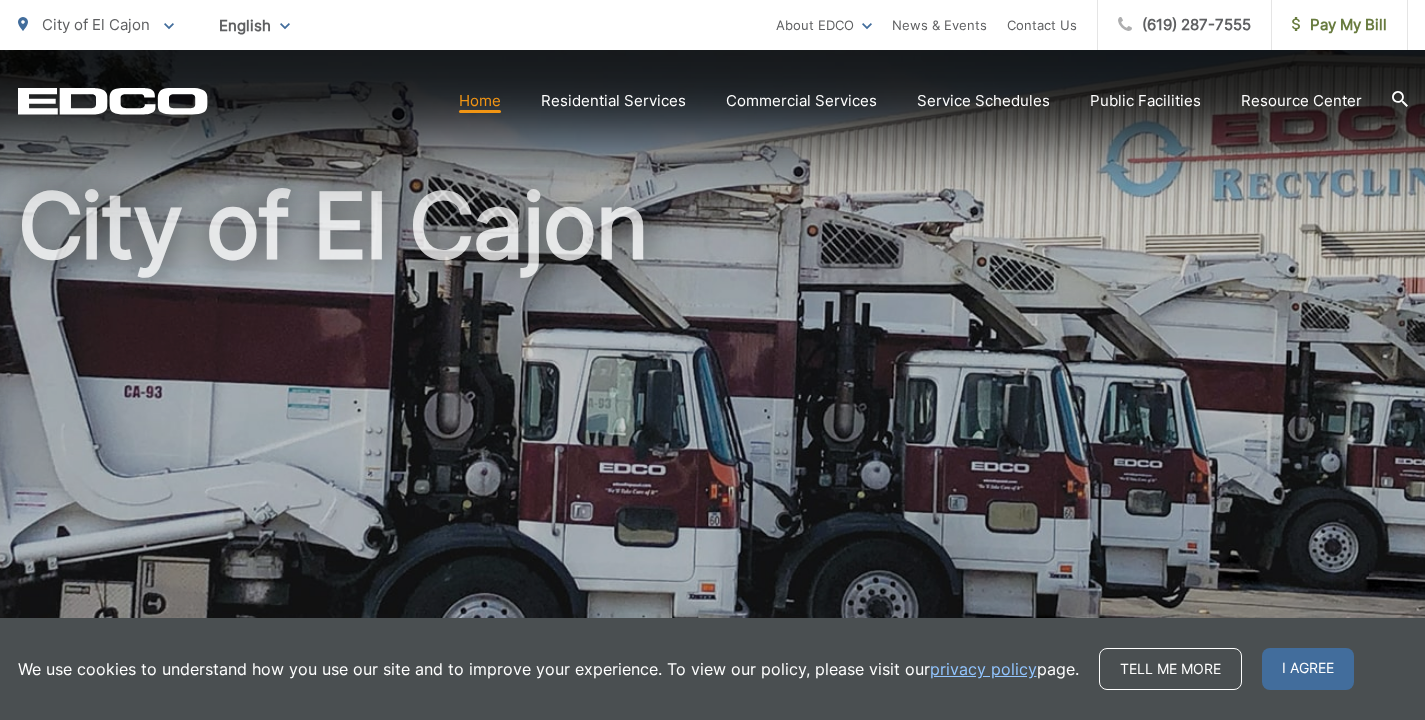 scroll, scrollTop: 0, scrollLeft: 0, axis: both 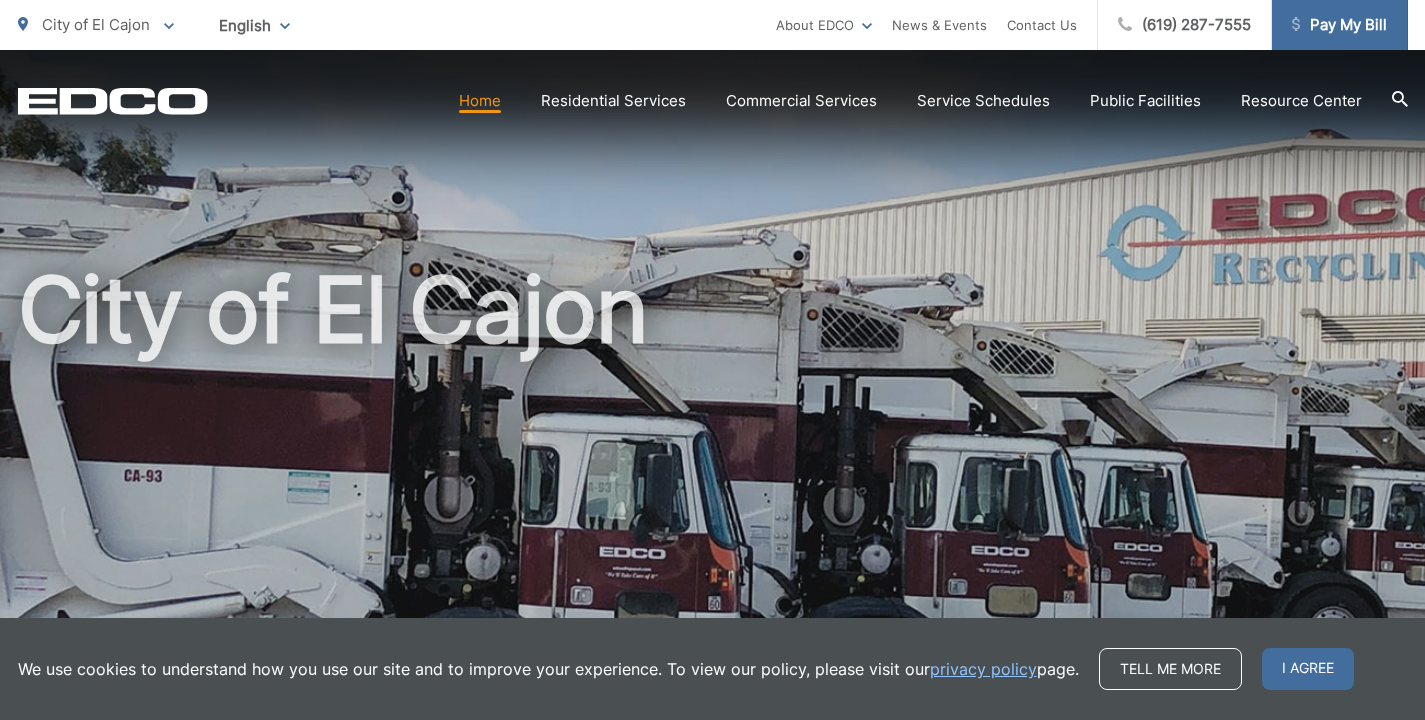 click on "Pay My Bill" at bounding box center (1339, 25) 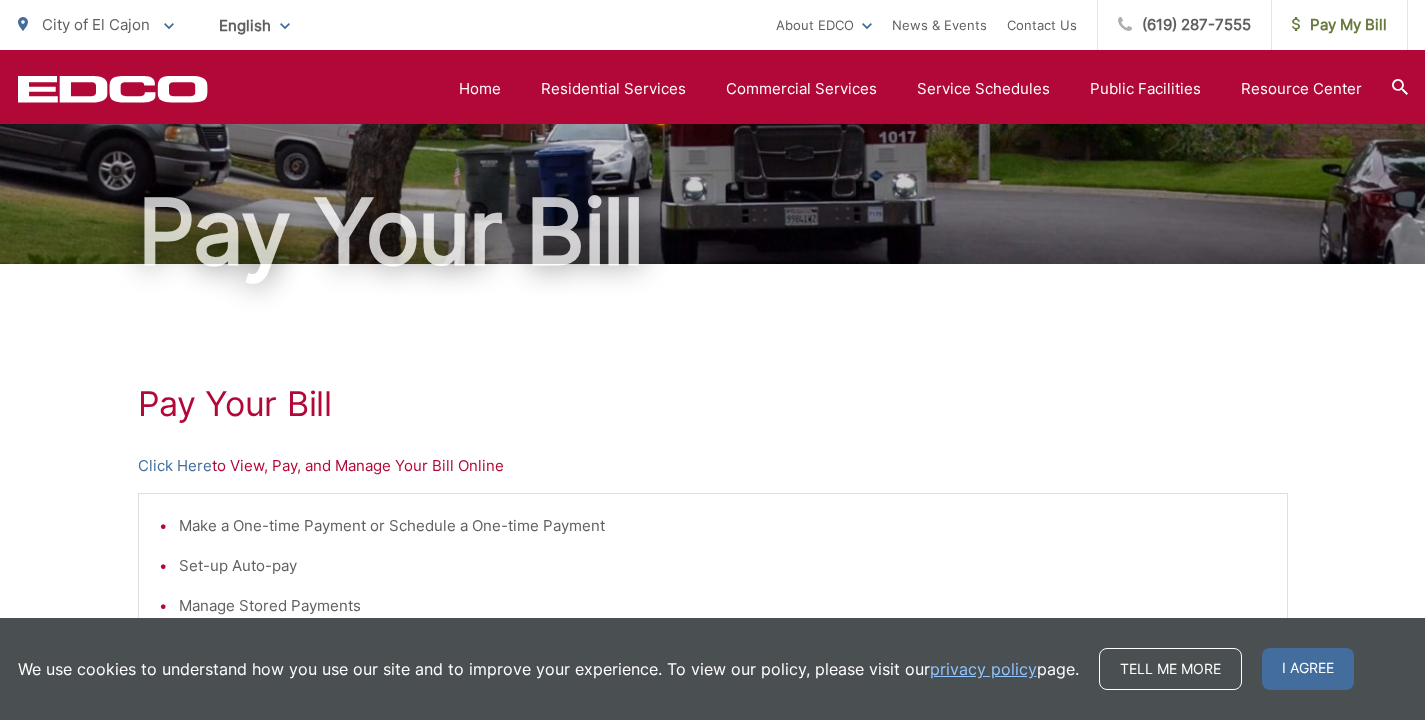 scroll, scrollTop: 120, scrollLeft: 0, axis: vertical 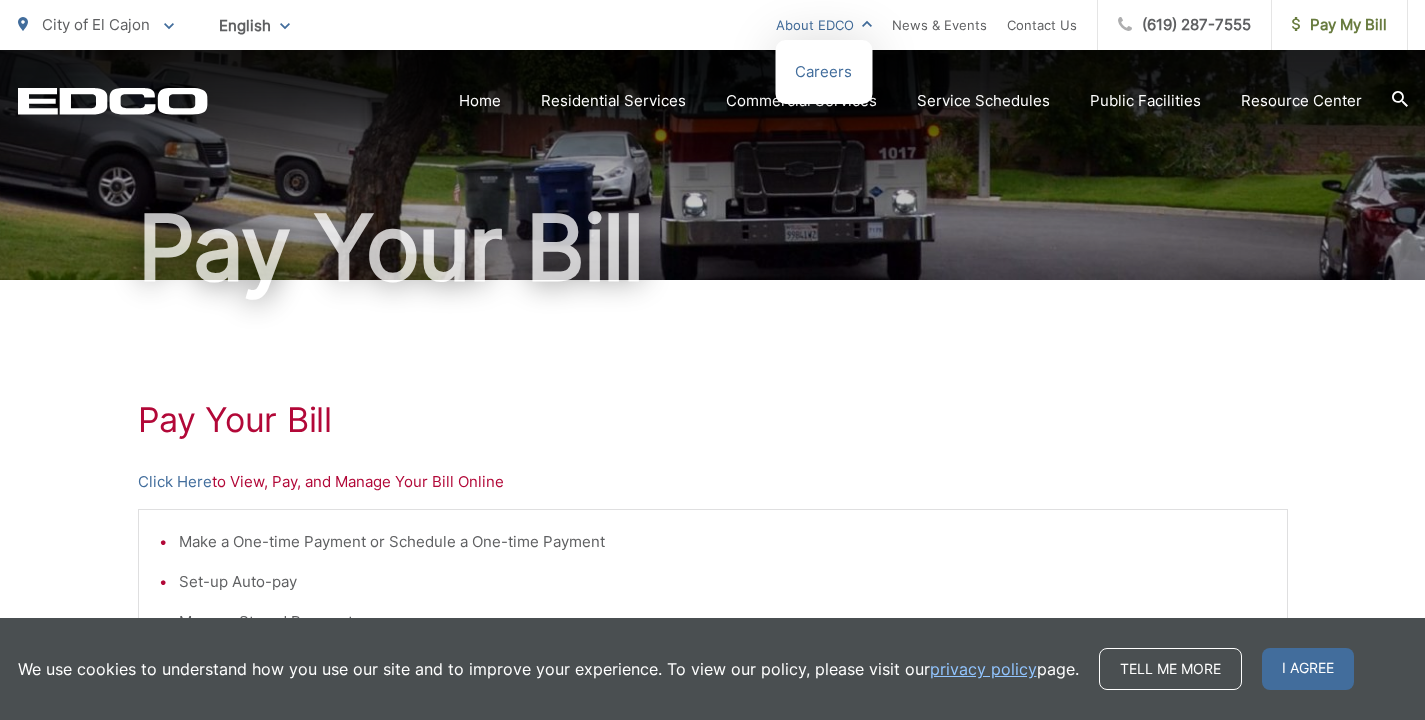 click on "About EDCO" at bounding box center (824, 25) 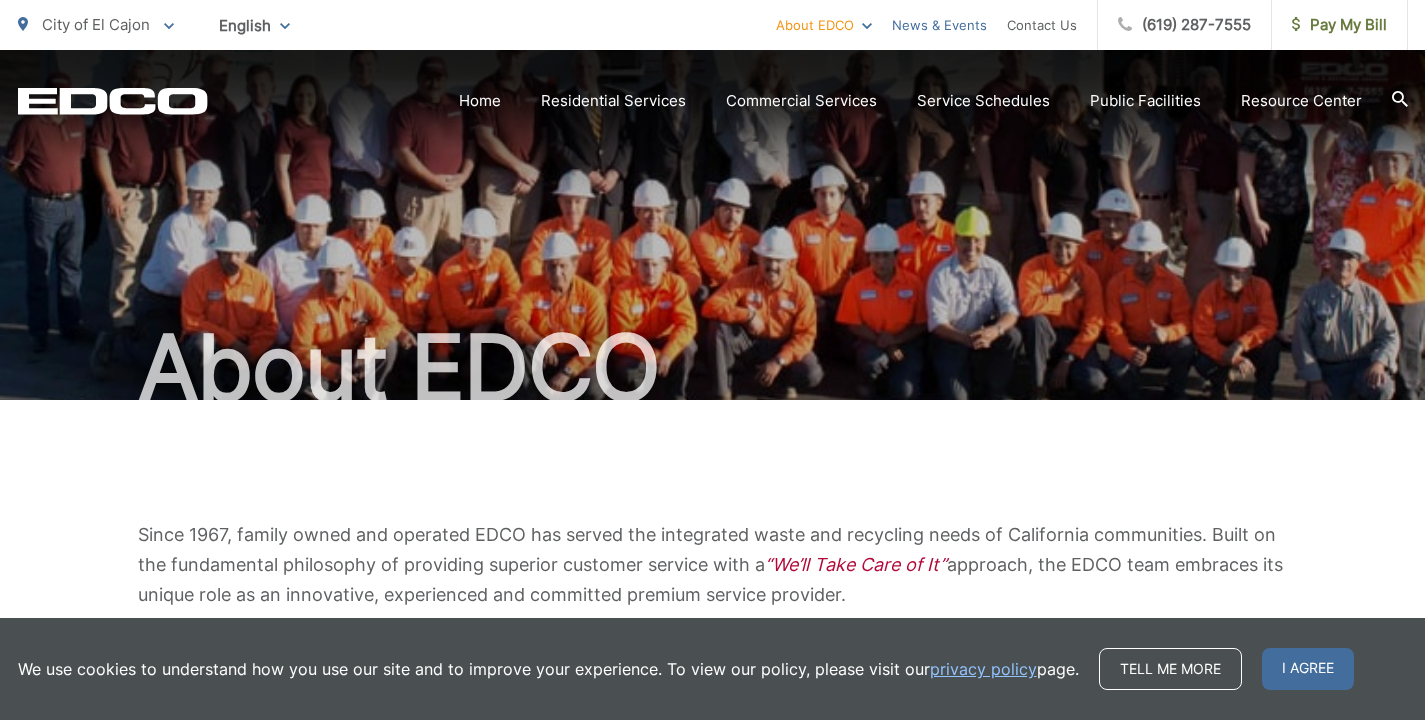 scroll, scrollTop: 0, scrollLeft: 0, axis: both 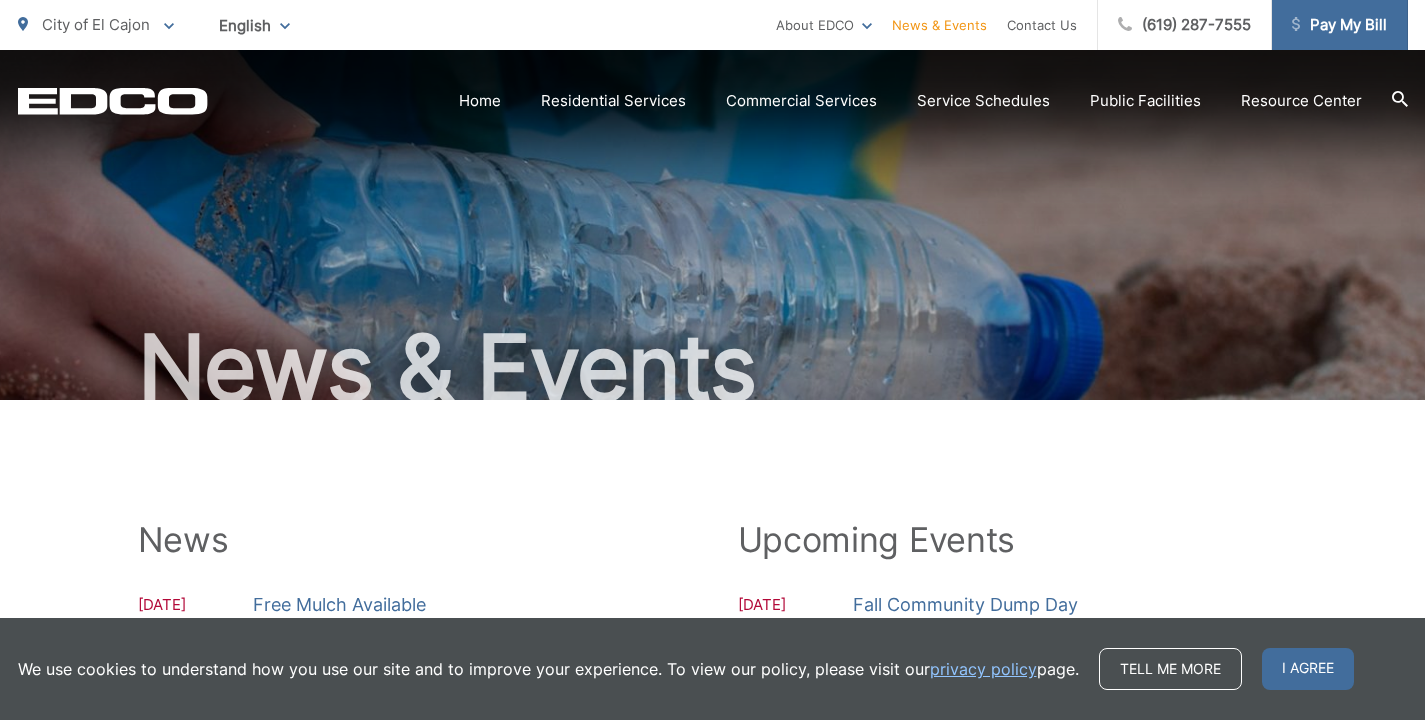 click on "Pay My Bill" at bounding box center (1339, 25) 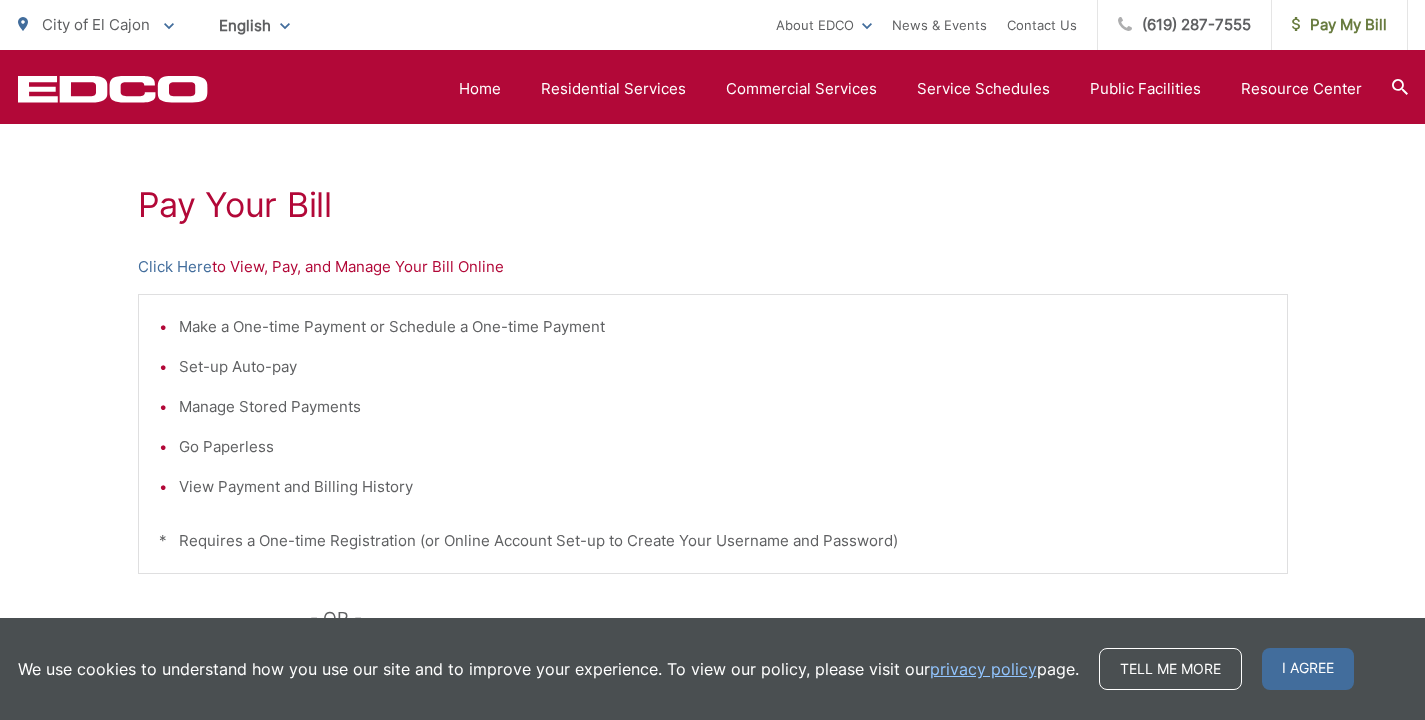 scroll, scrollTop: 288, scrollLeft: 0, axis: vertical 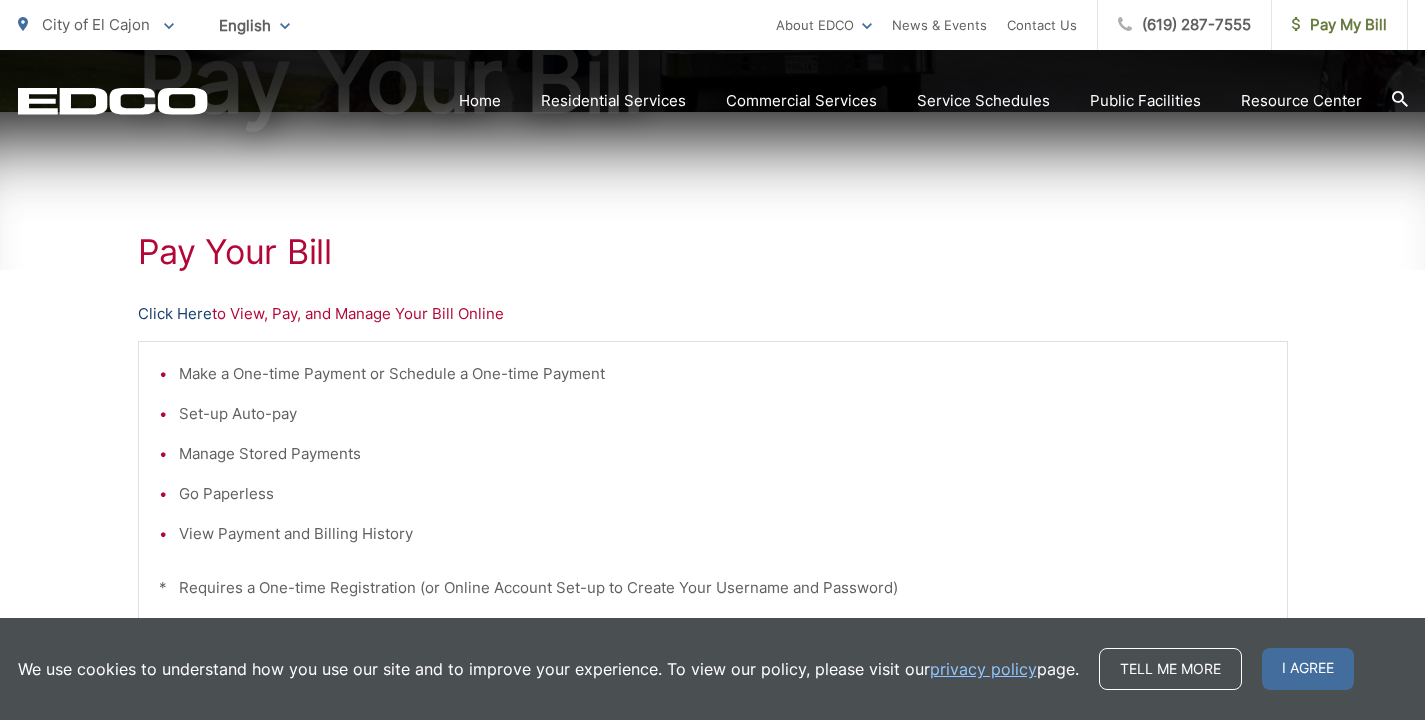 click on "Click Here" at bounding box center (175, 314) 